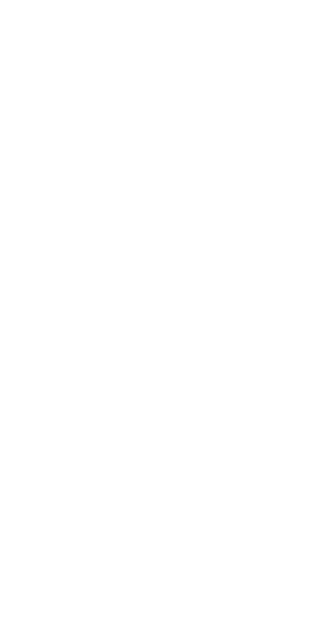 scroll, scrollTop: 0, scrollLeft: 0, axis: both 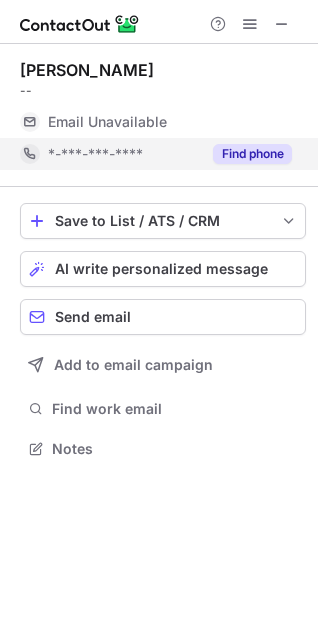 click on "Find phone" at bounding box center (252, 154) 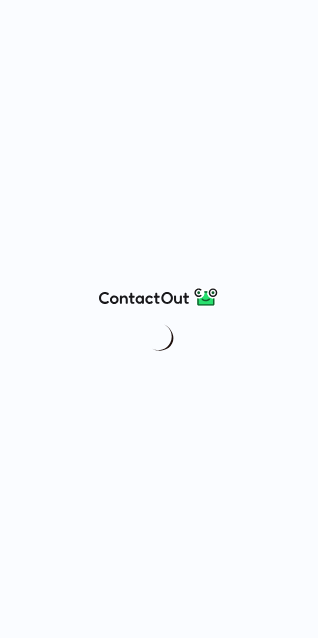 scroll, scrollTop: 0, scrollLeft: 0, axis: both 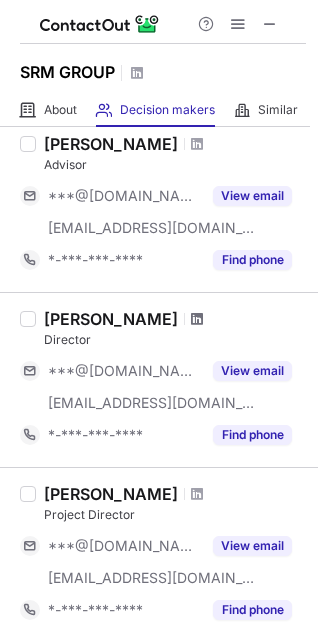 click at bounding box center [197, 319] 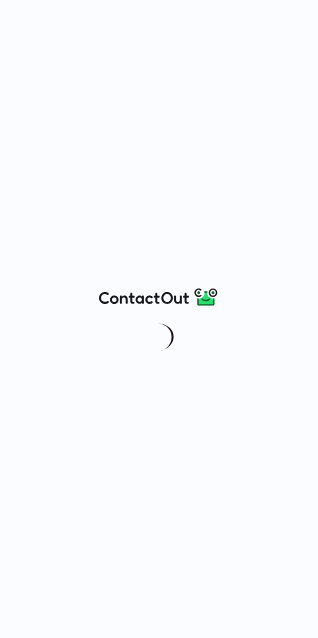 scroll, scrollTop: 0, scrollLeft: 0, axis: both 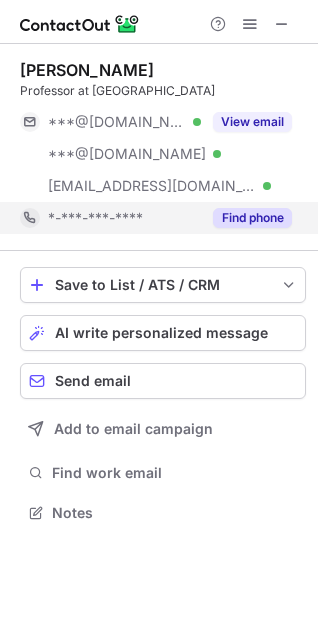 click on "Find phone" at bounding box center [252, 218] 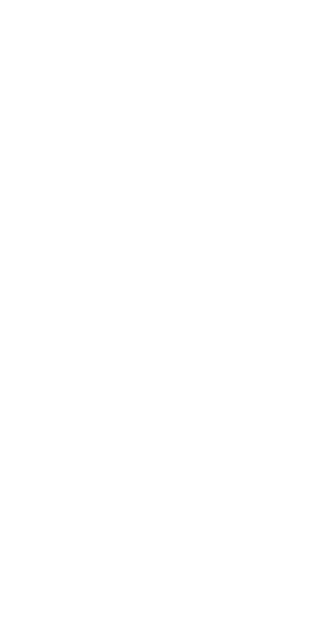scroll, scrollTop: 0, scrollLeft: 0, axis: both 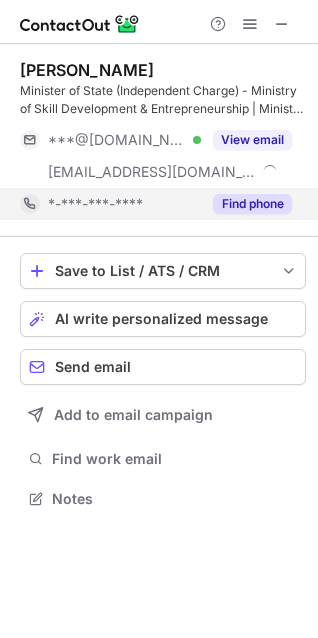 click on "Find phone" at bounding box center (252, 204) 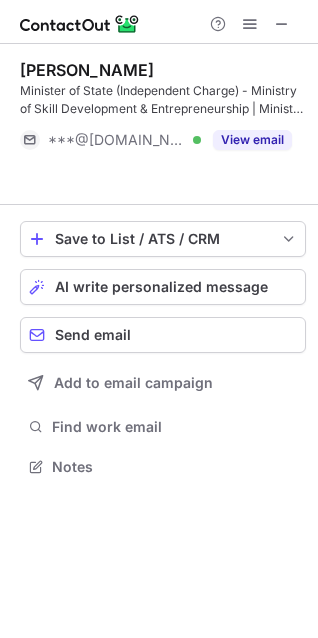 scroll, scrollTop: 421, scrollLeft: 318, axis: both 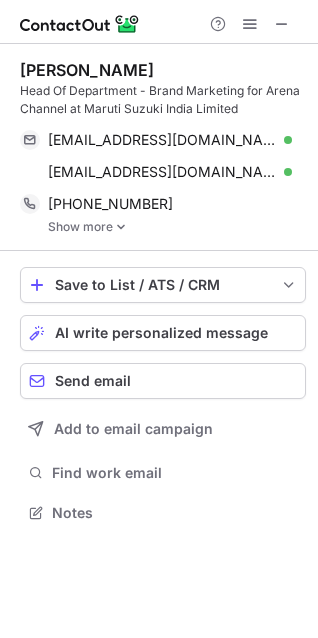 click on "Show more" at bounding box center (177, 227) 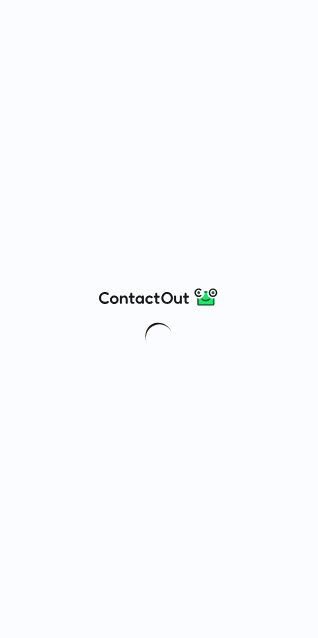 scroll, scrollTop: 0, scrollLeft: 0, axis: both 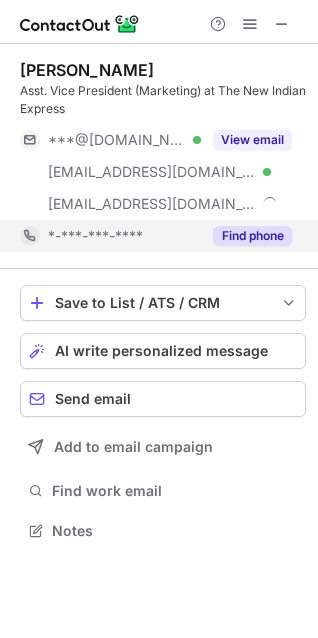 click on "Find phone" at bounding box center (252, 236) 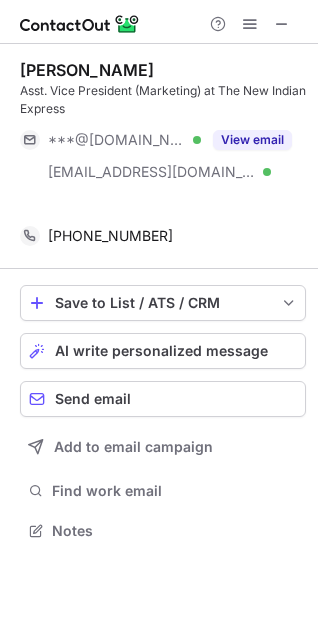 scroll, scrollTop: 485, scrollLeft: 318, axis: both 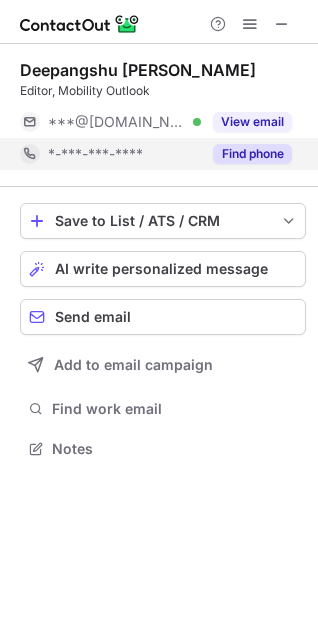 click on "Find phone" at bounding box center (252, 154) 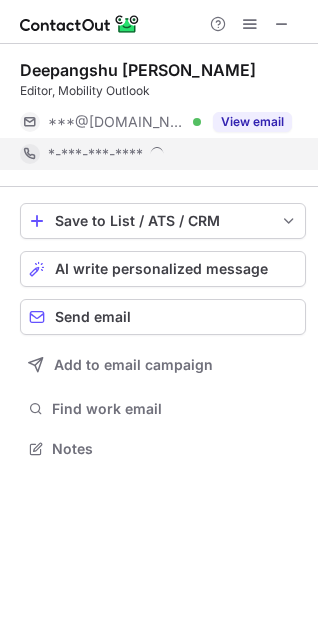 scroll, scrollTop: 10, scrollLeft: 10, axis: both 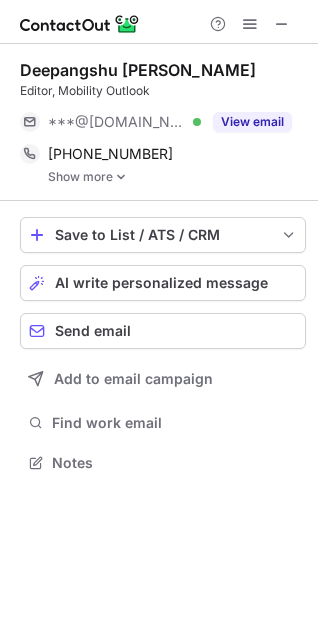 click at bounding box center [121, 177] 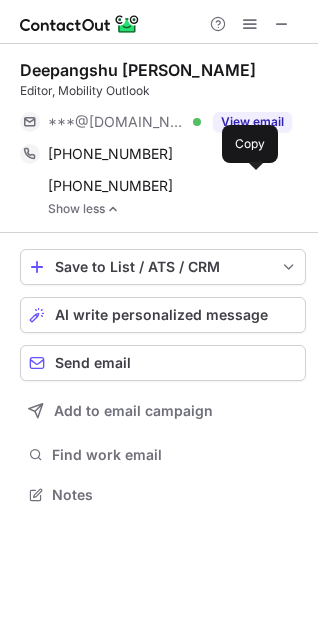 scroll, scrollTop: 10, scrollLeft: 10, axis: both 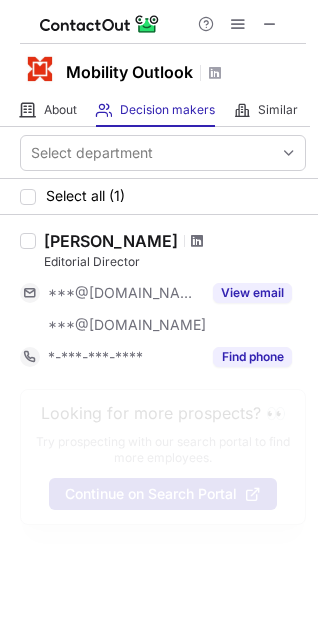 click at bounding box center (197, 241) 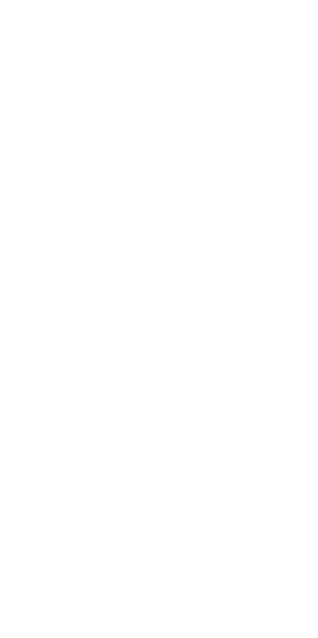 scroll, scrollTop: 0, scrollLeft: 0, axis: both 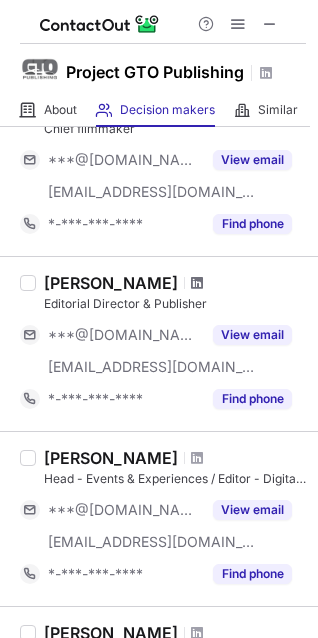 click at bounding box center [197, 283] 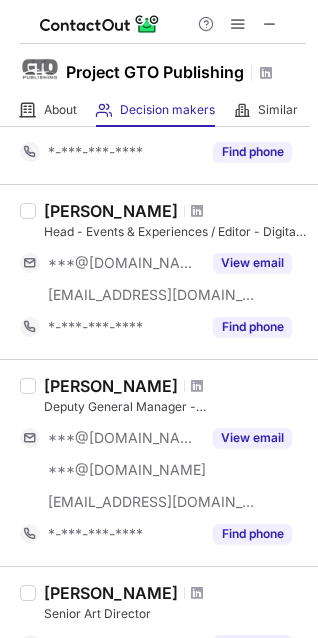 scroll, scrollTop: 701, scrollLeft: 0, axis: vertical 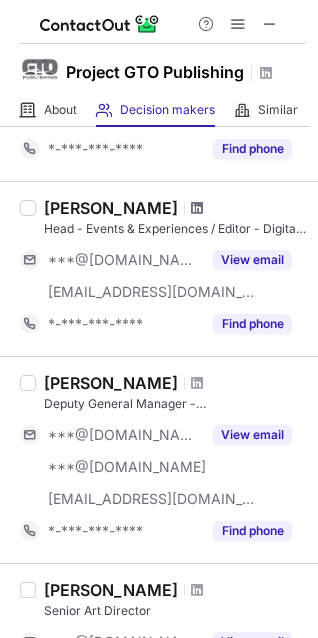 click at bounding box center (197, 208) 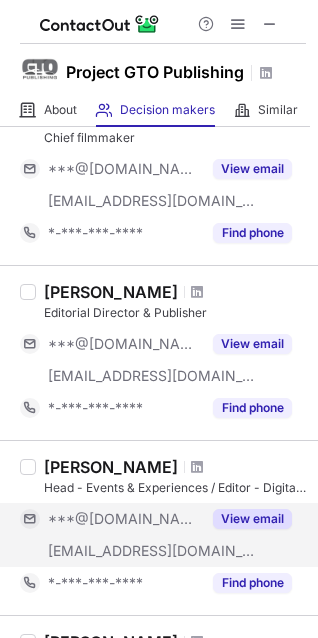 scroll, scrollTop: 0, scrollLeft: 0, axis: both 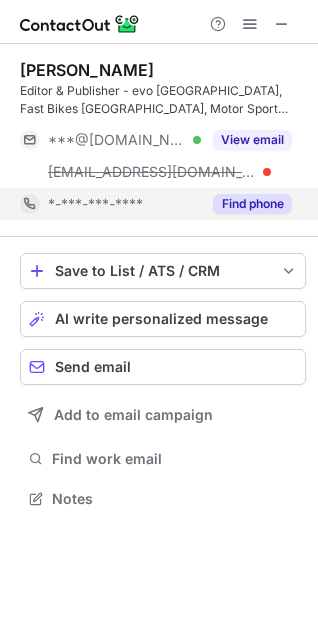 click on "Find phone" at bounding box center (252, 204) 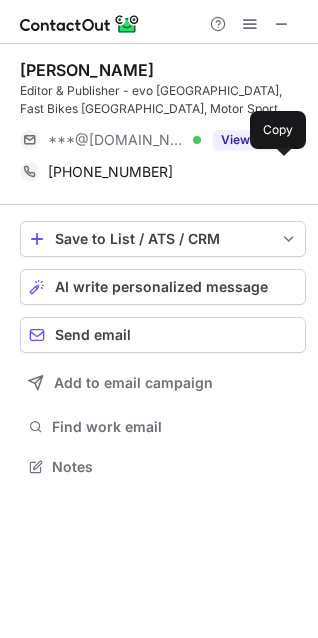 scroll, scrollTop: 453, scrollLeft: 318, axis: both 